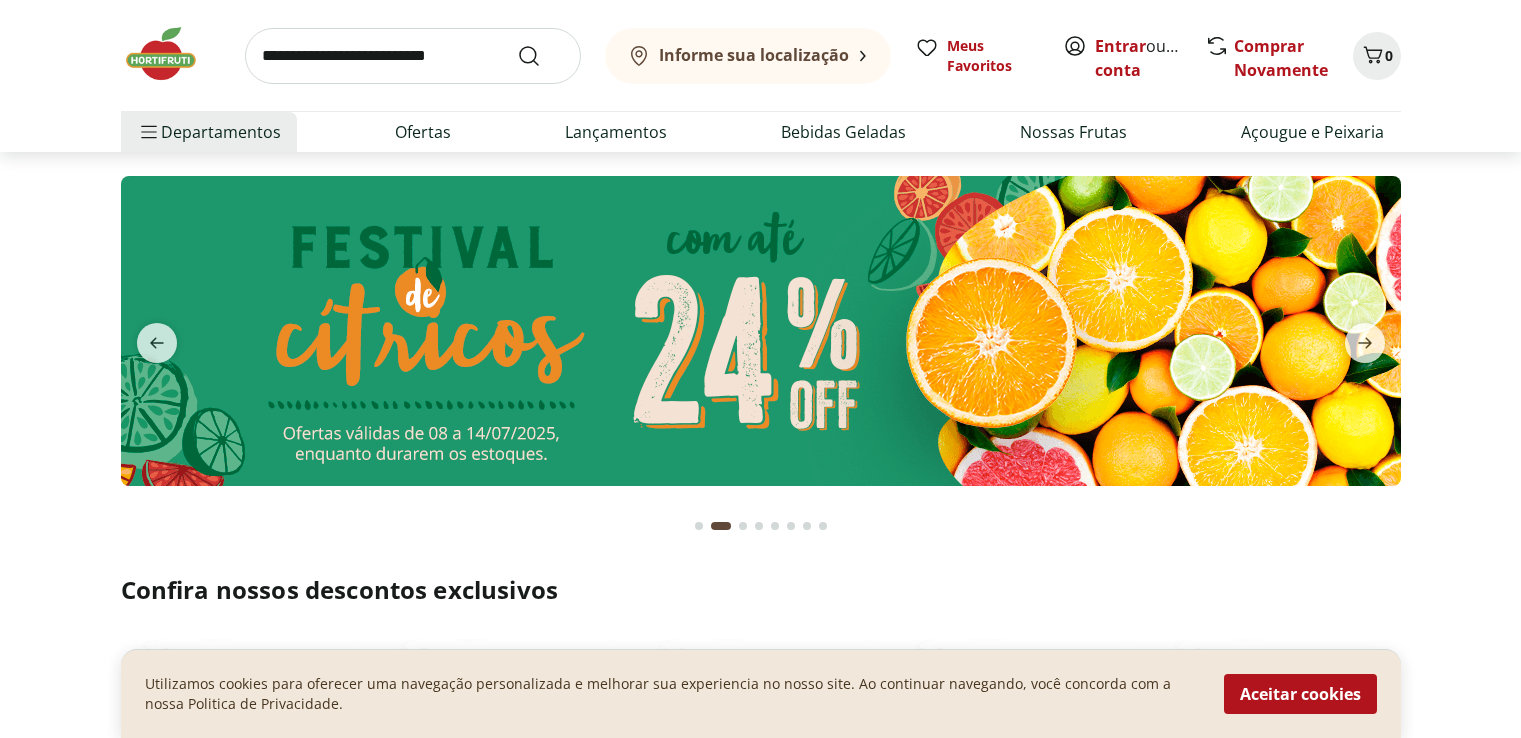 scroll, scrollTop: 0, scrollLeft: 0, axis: both 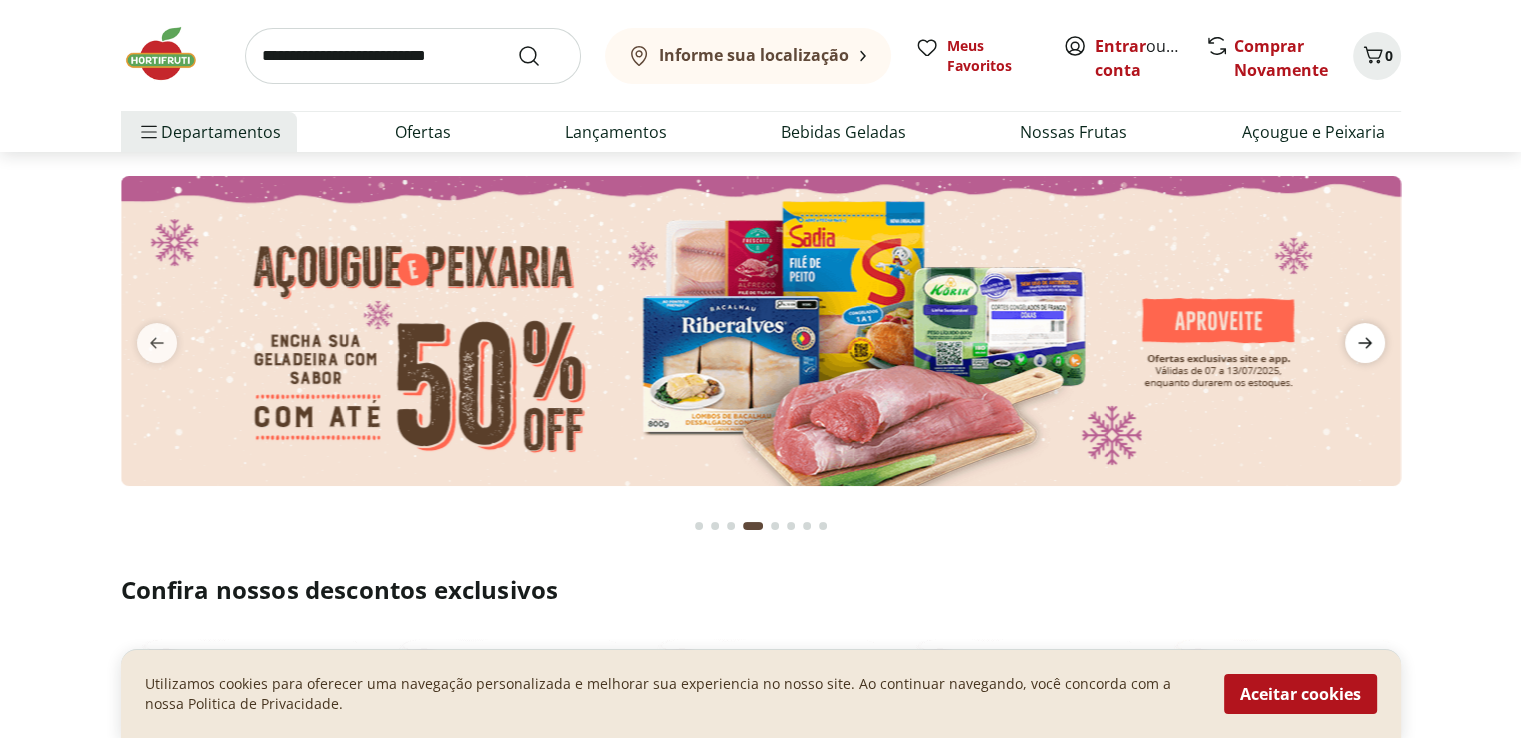 click 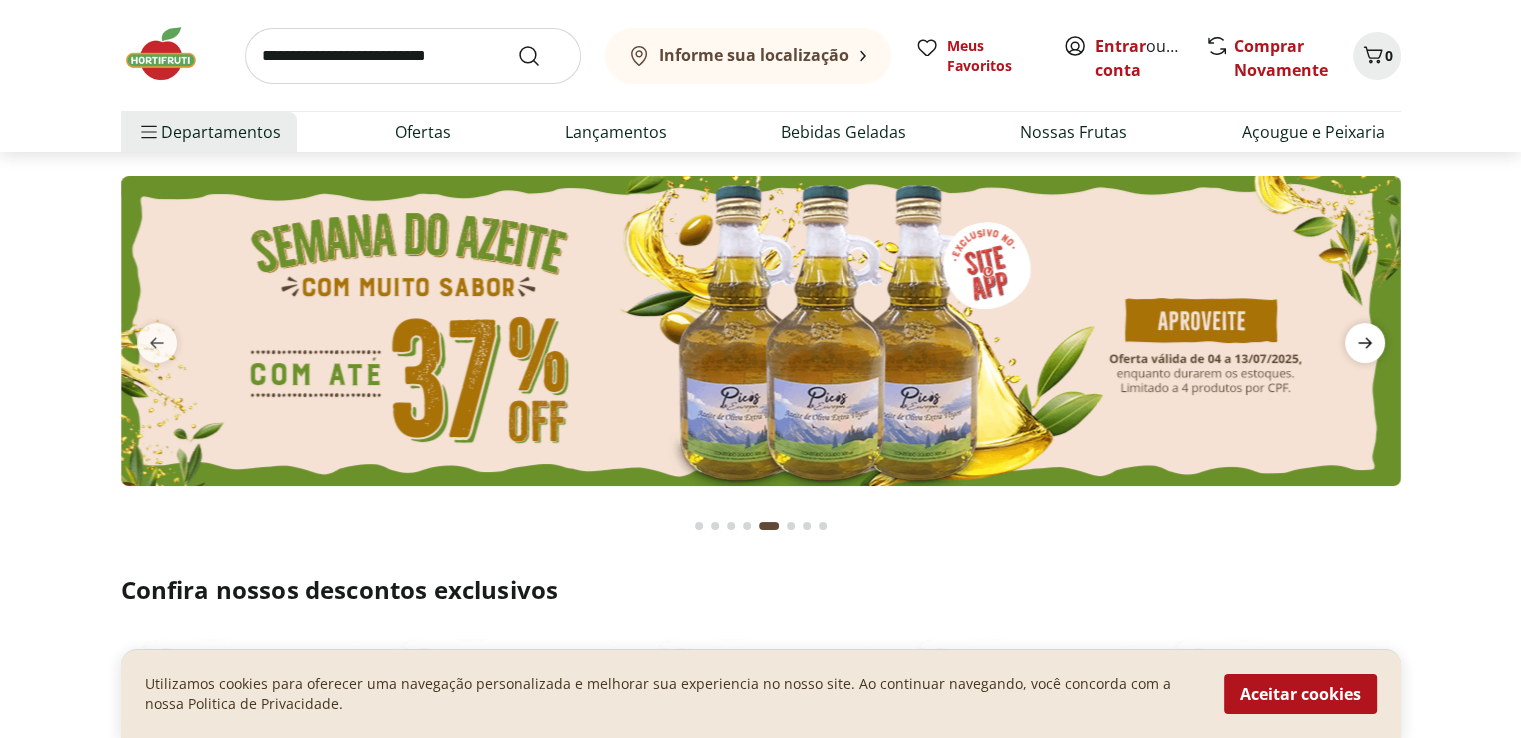 click 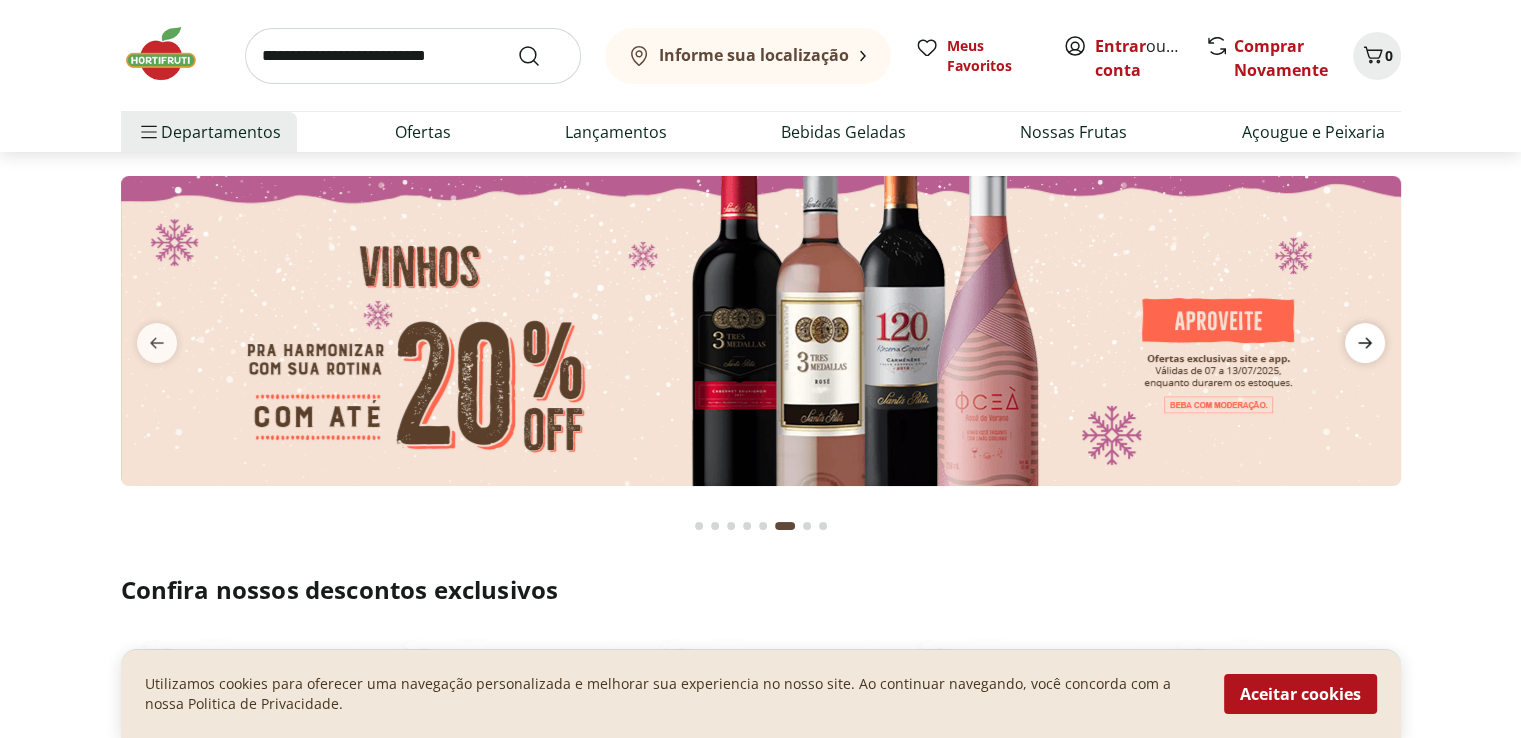 click 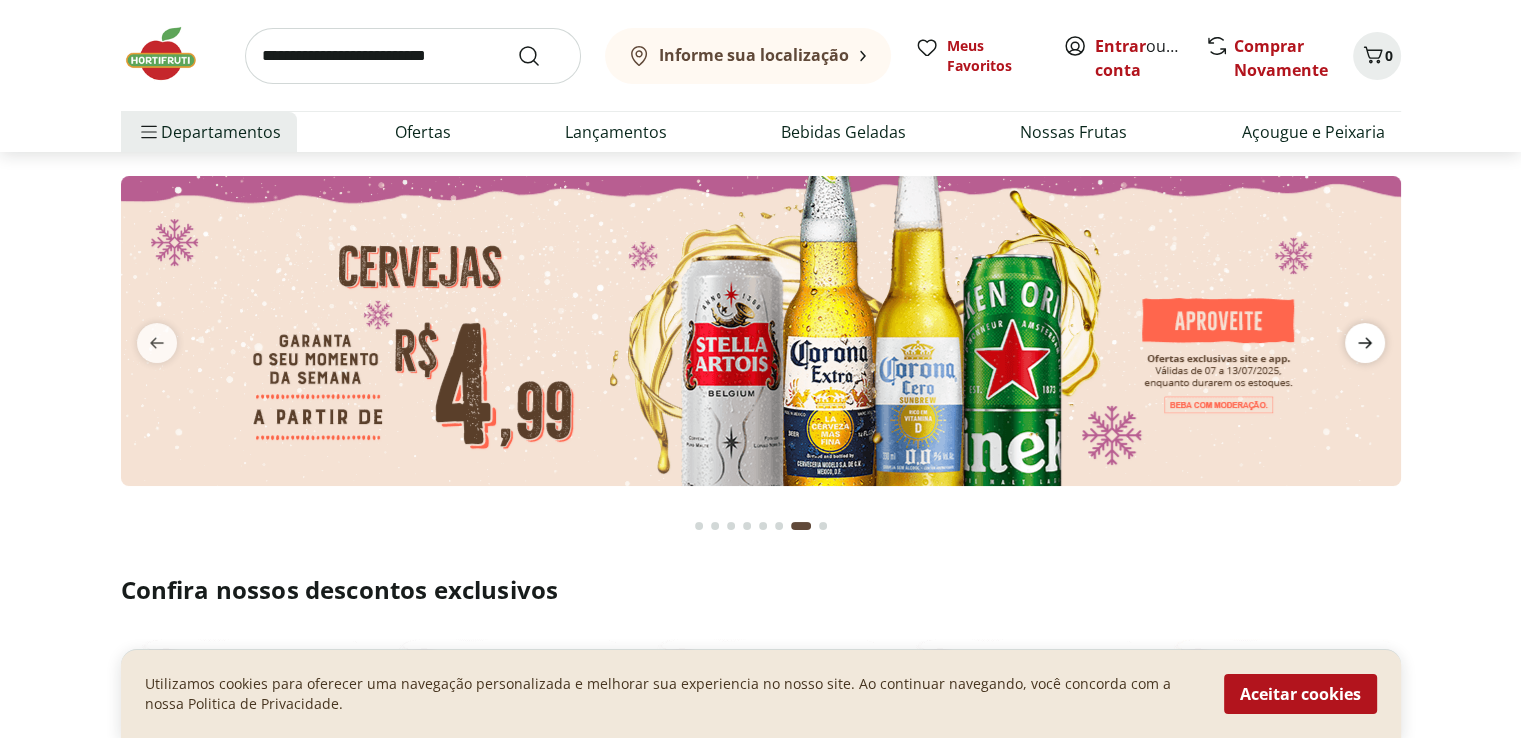 click 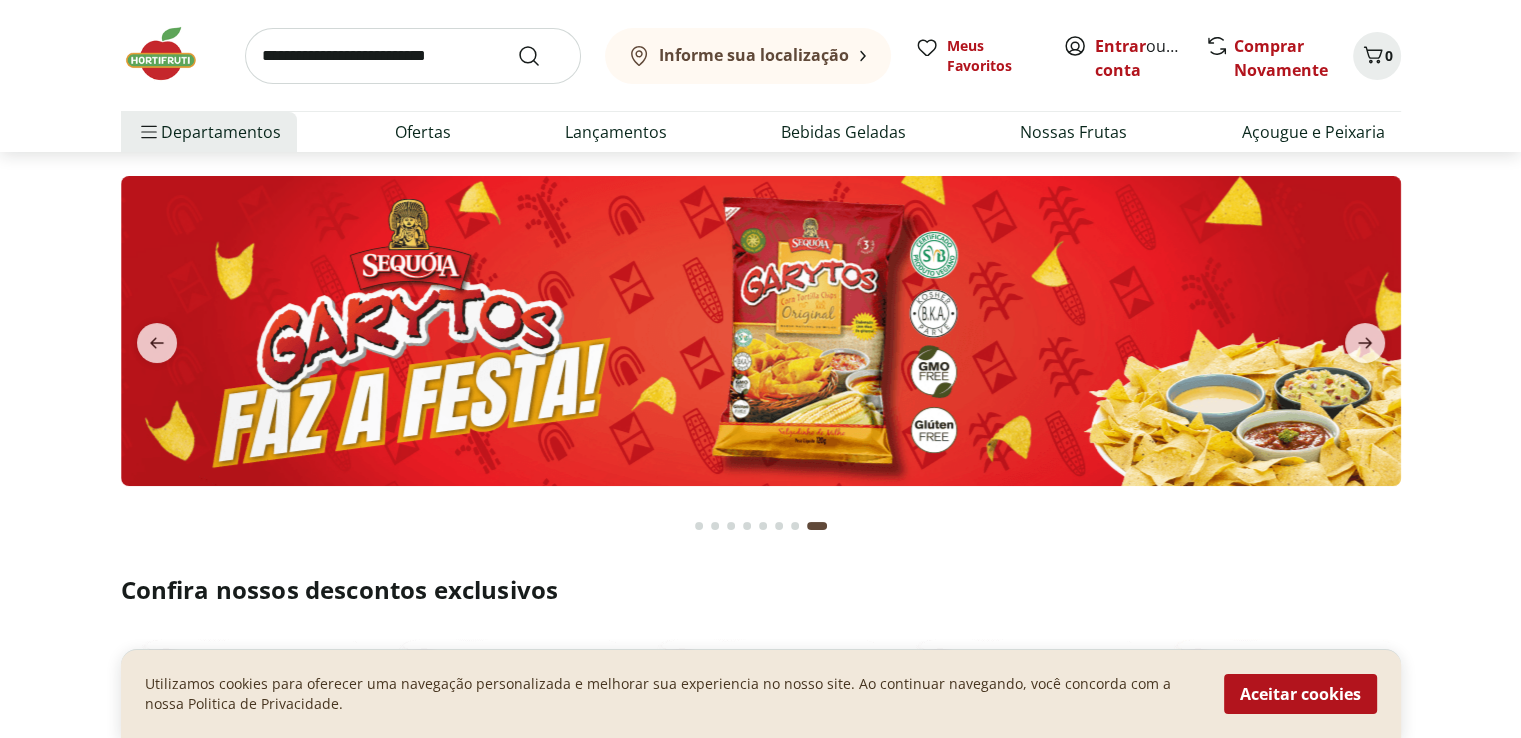 click at bounding box center (760, 351) 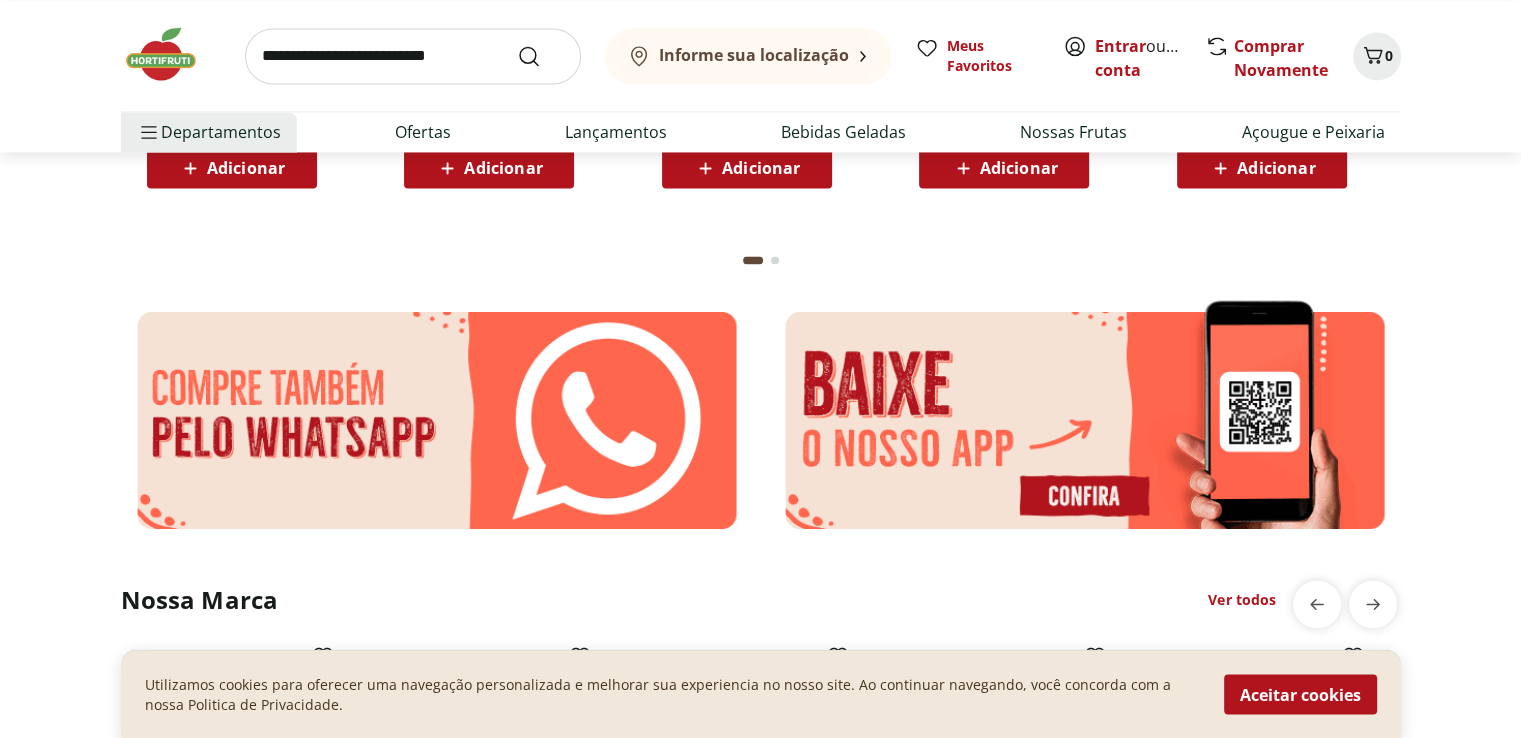 scroll, scrollTop: 3148, scrollLeft: 0, axis: vertical 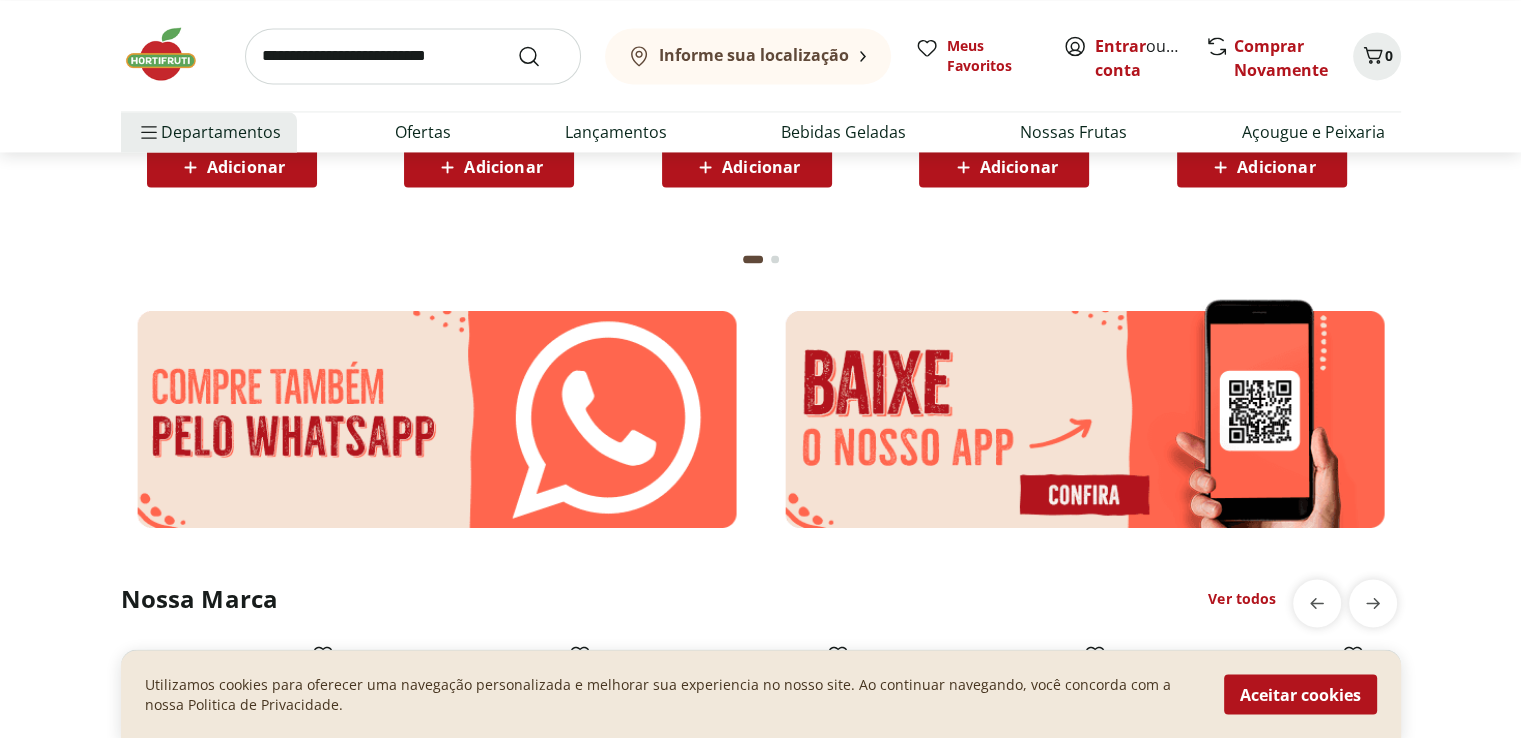 click at bounding box center [775, -909] 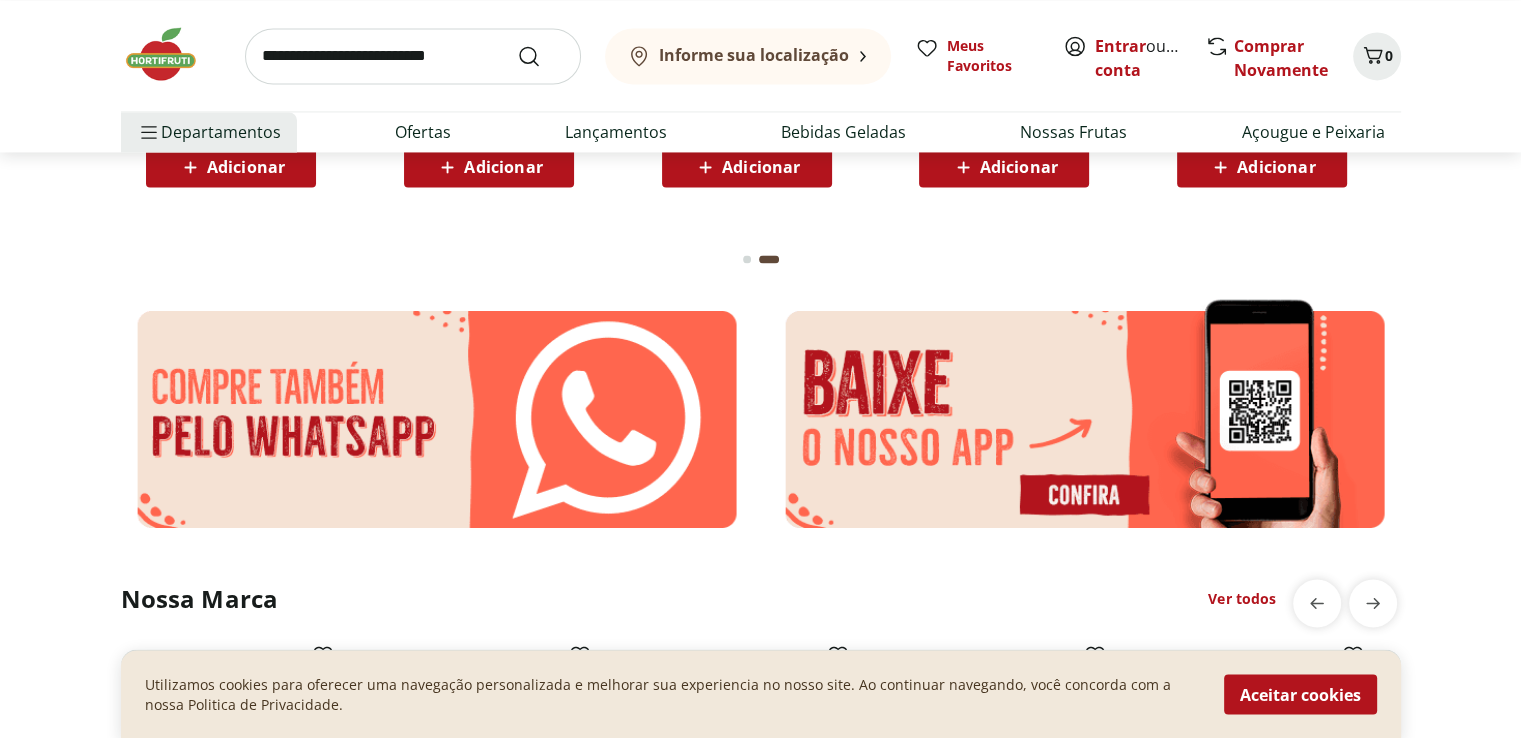 click at bounding box center [747, 259] 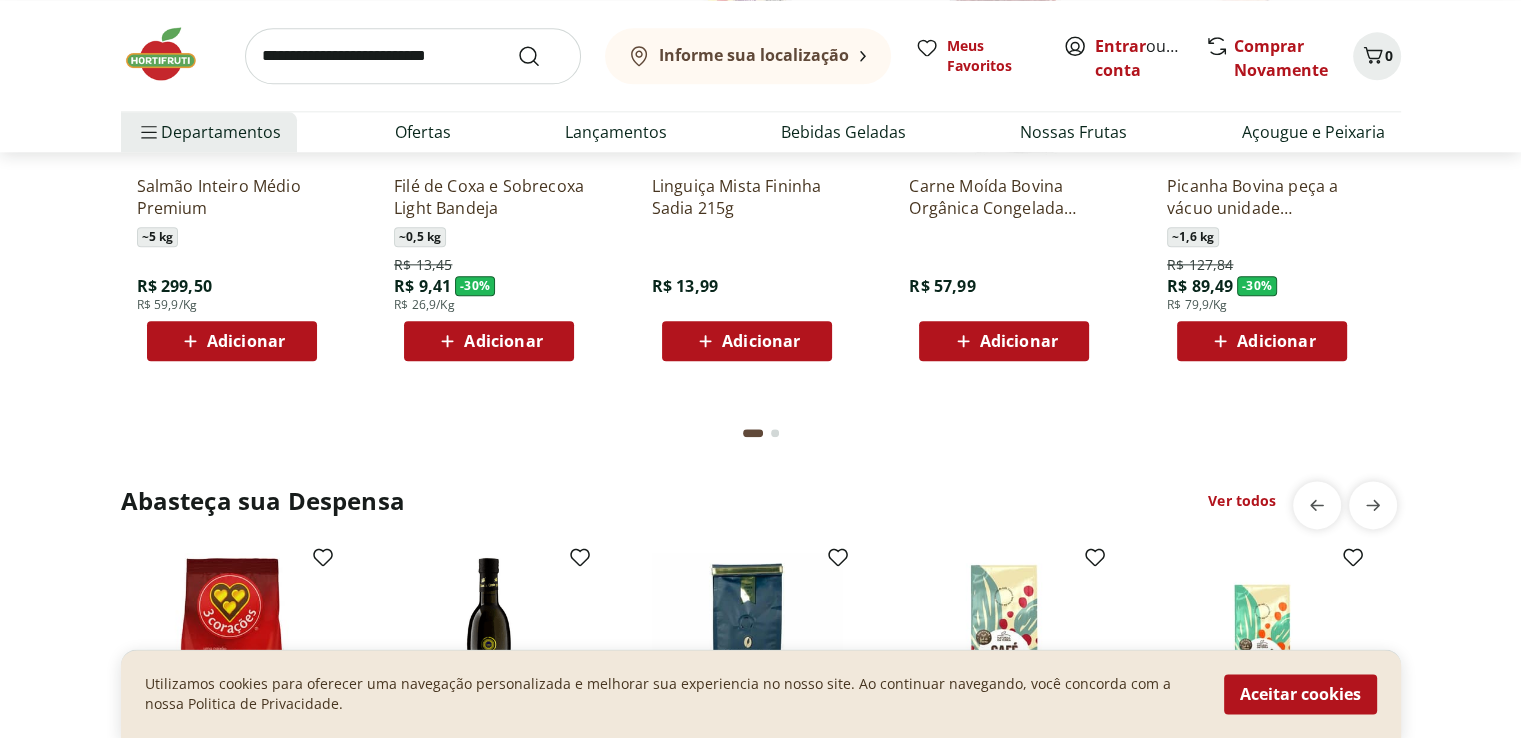 scroll, scrollTop: 2388, scrollLeft: 0, axis: vertical 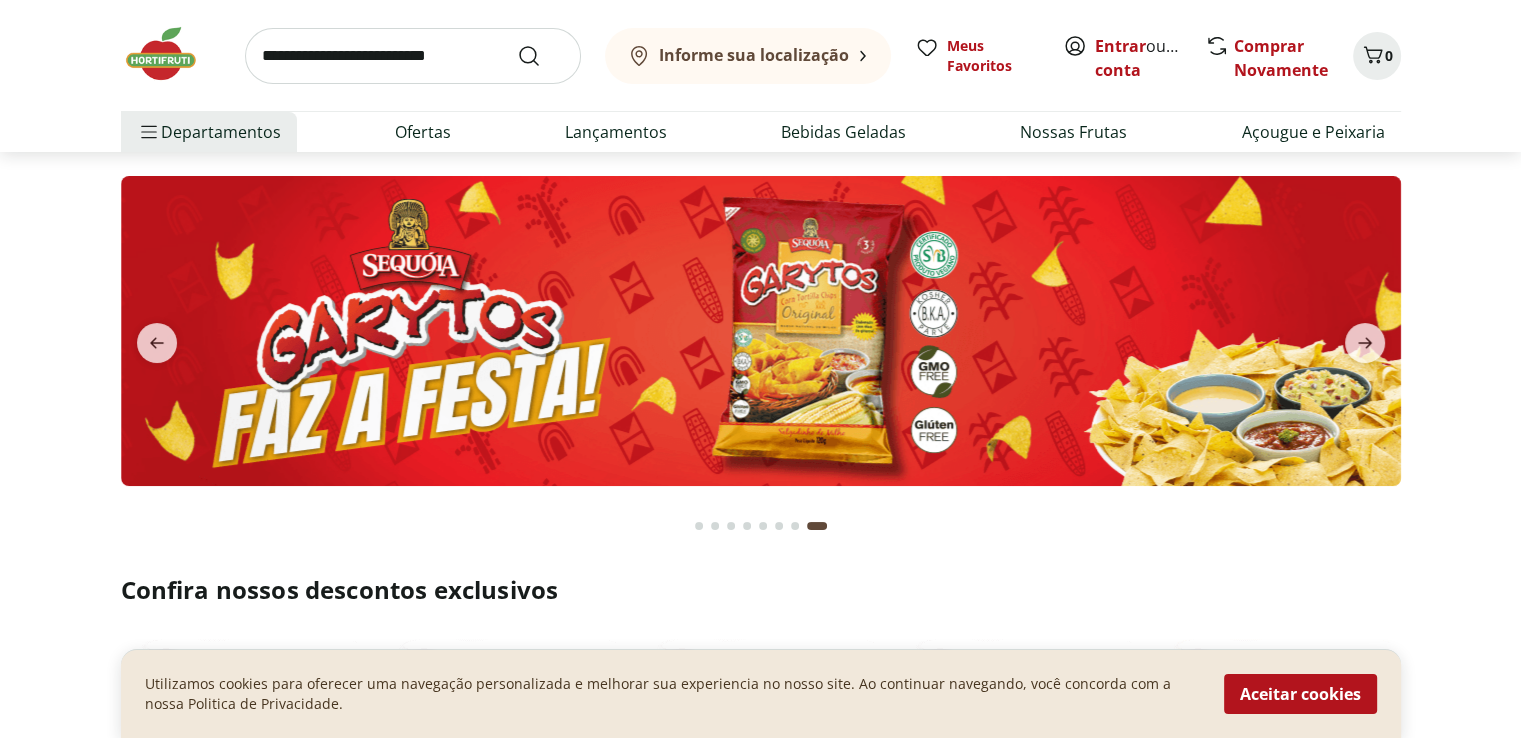 click at bounding box center (699, 526) 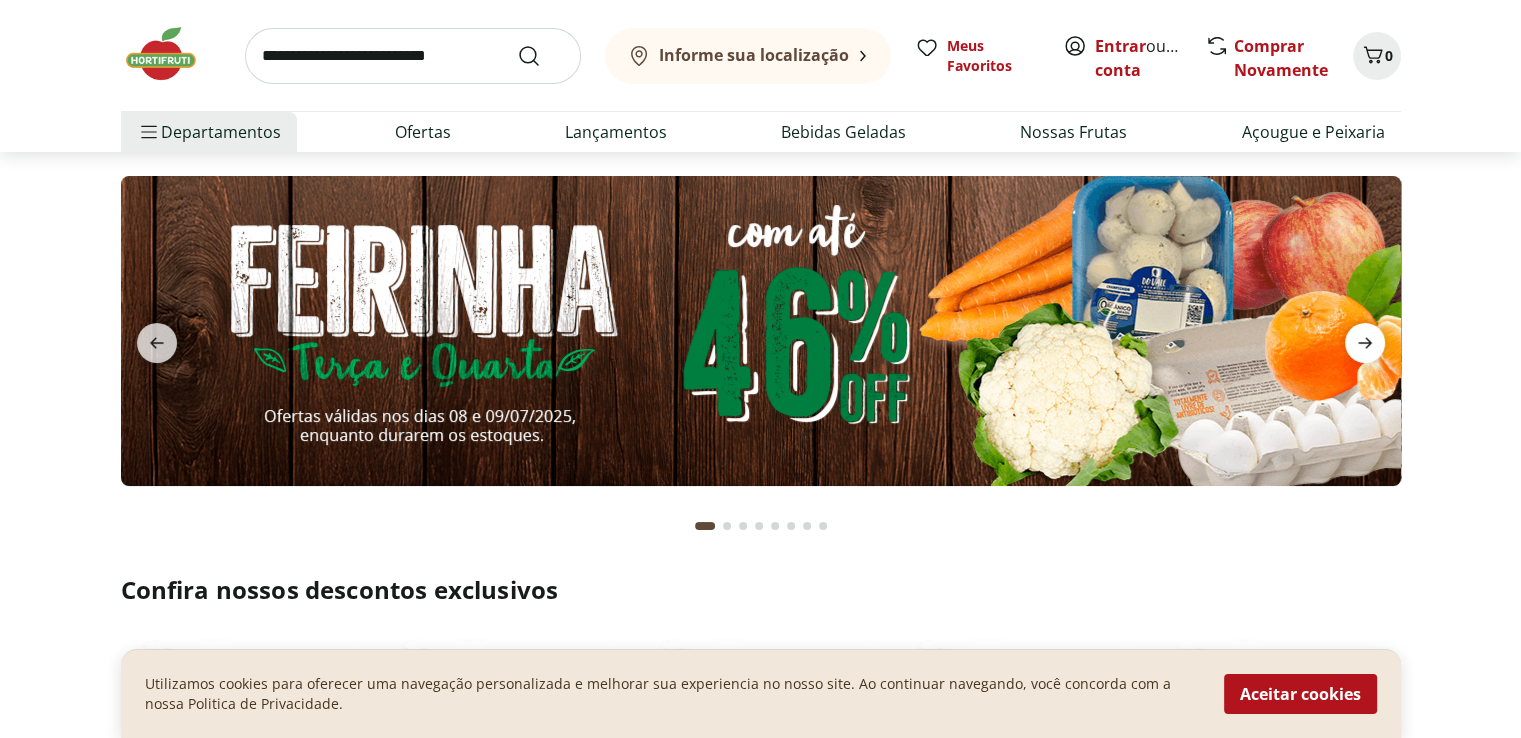 click 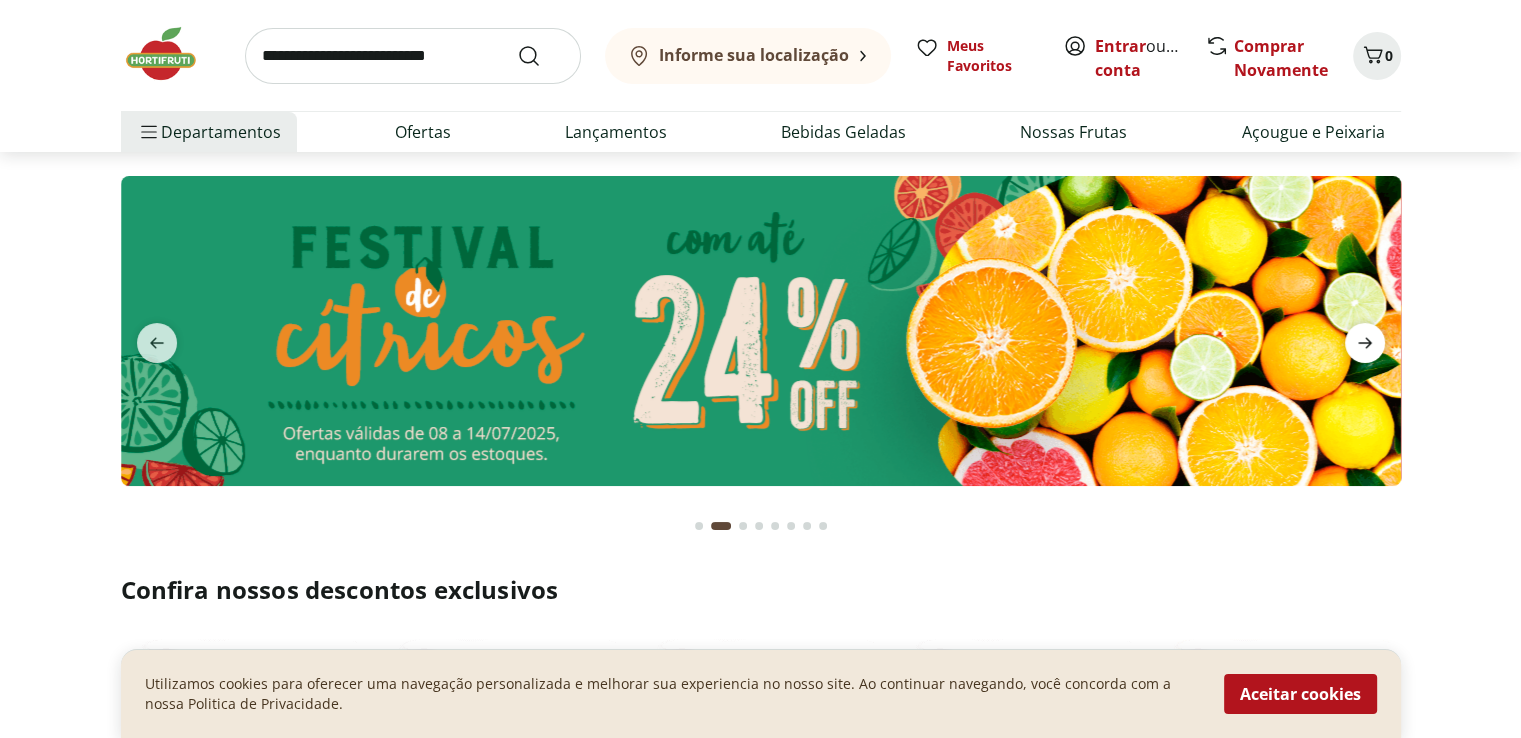 click 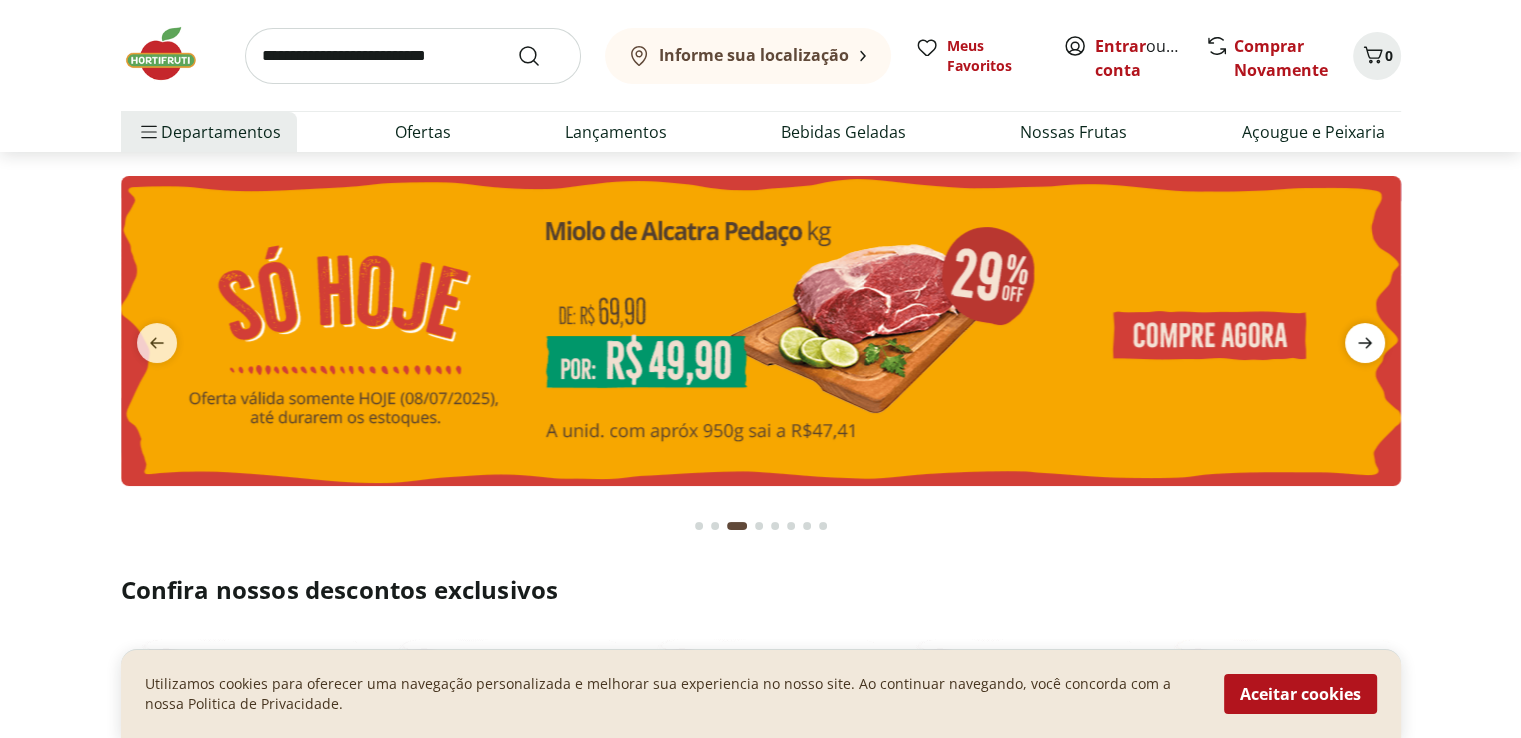 click 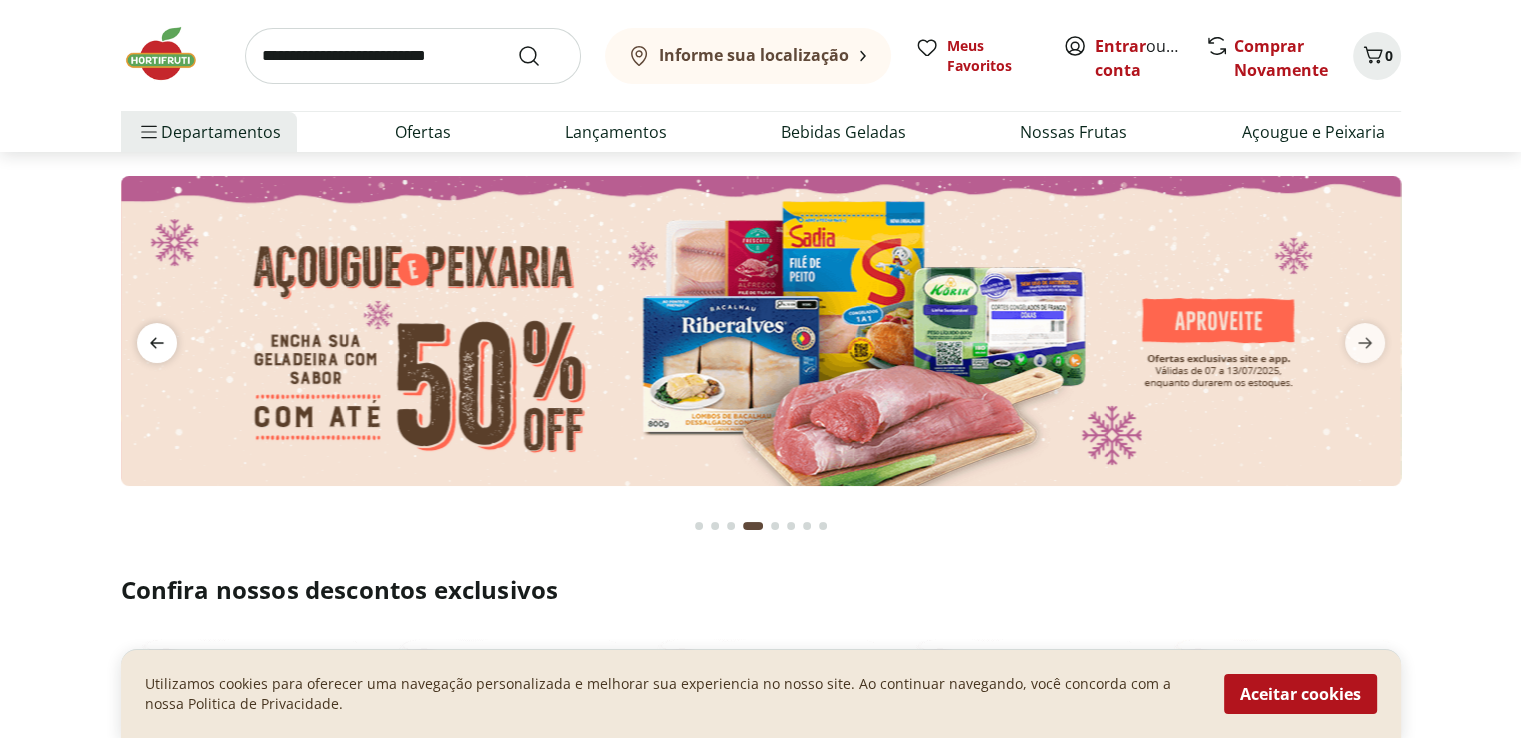 click 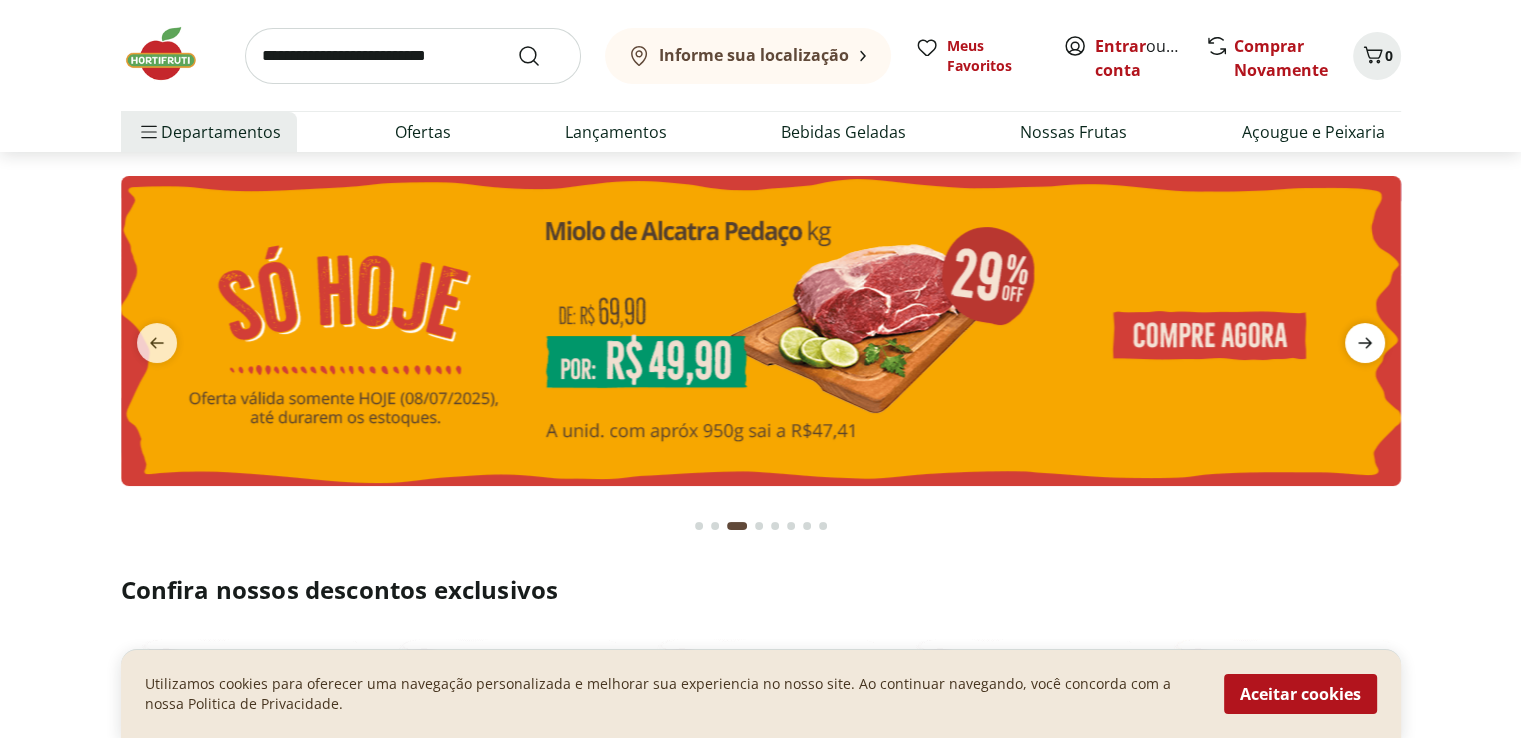 click 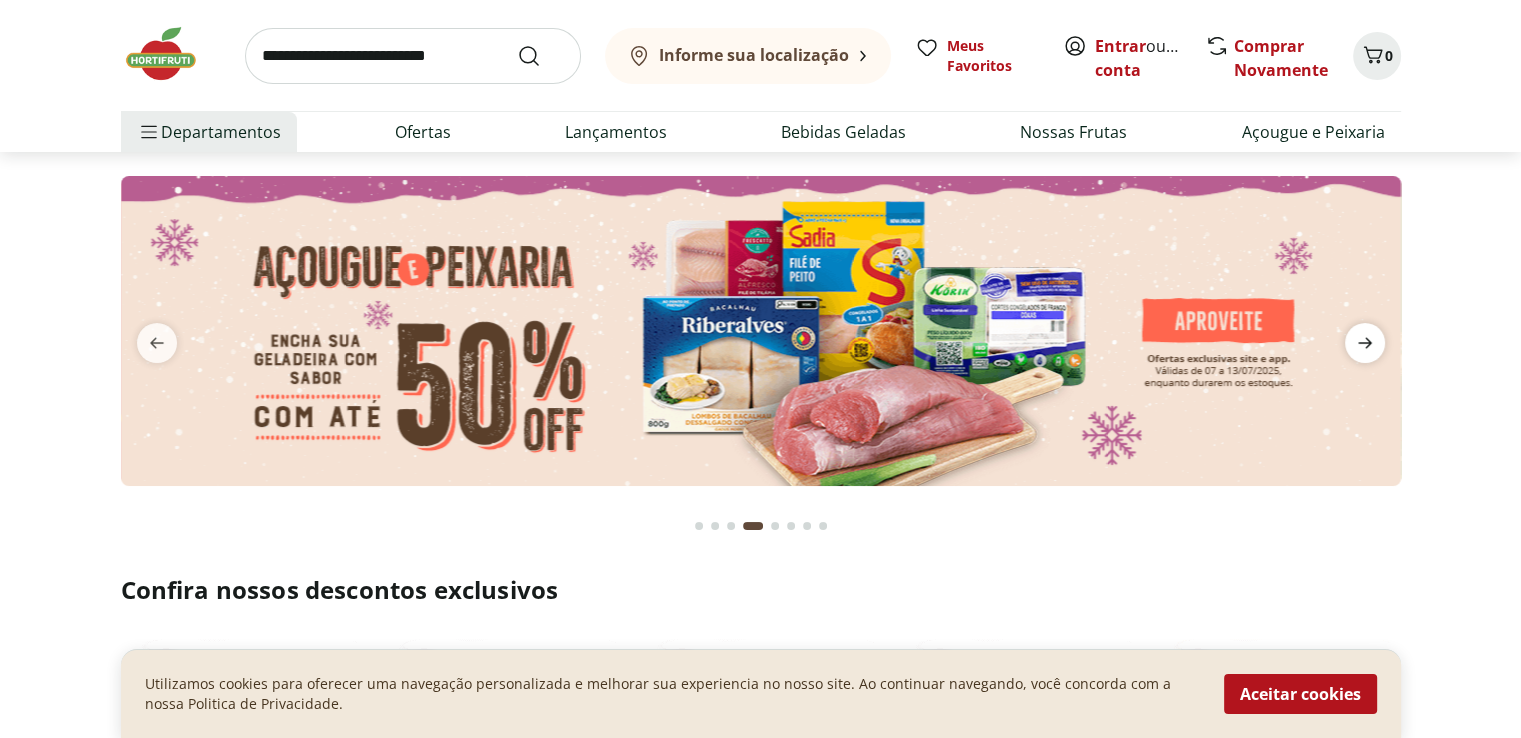 click 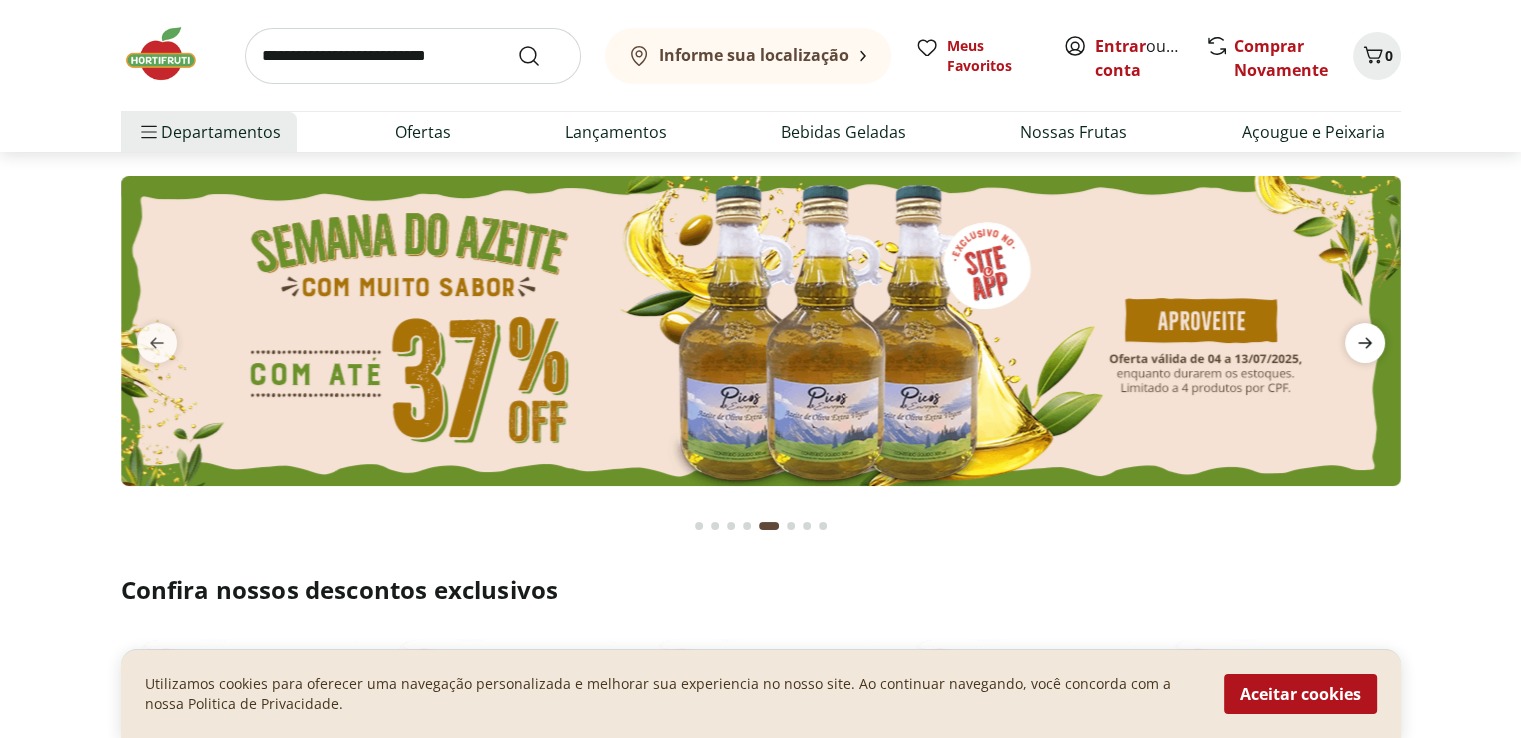 click 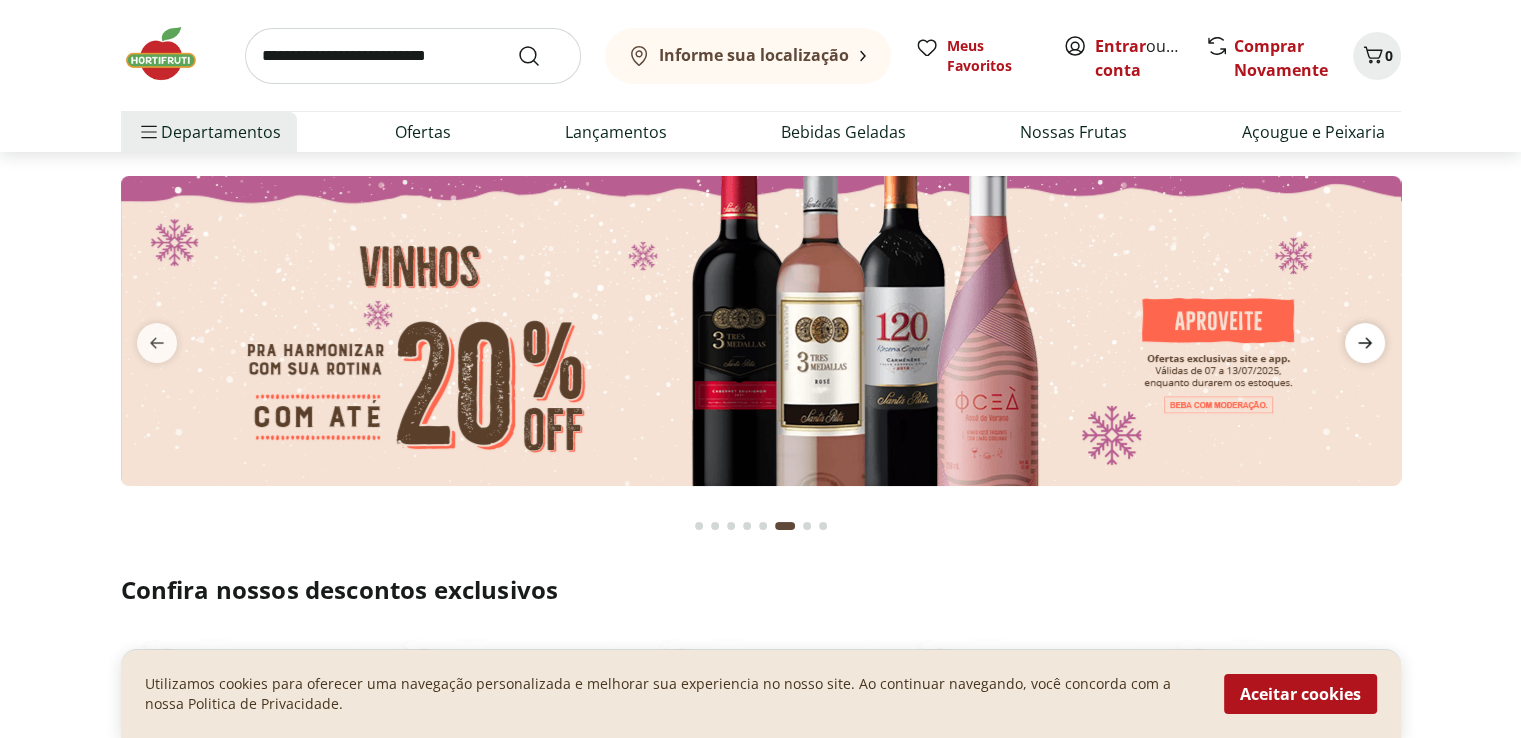 click 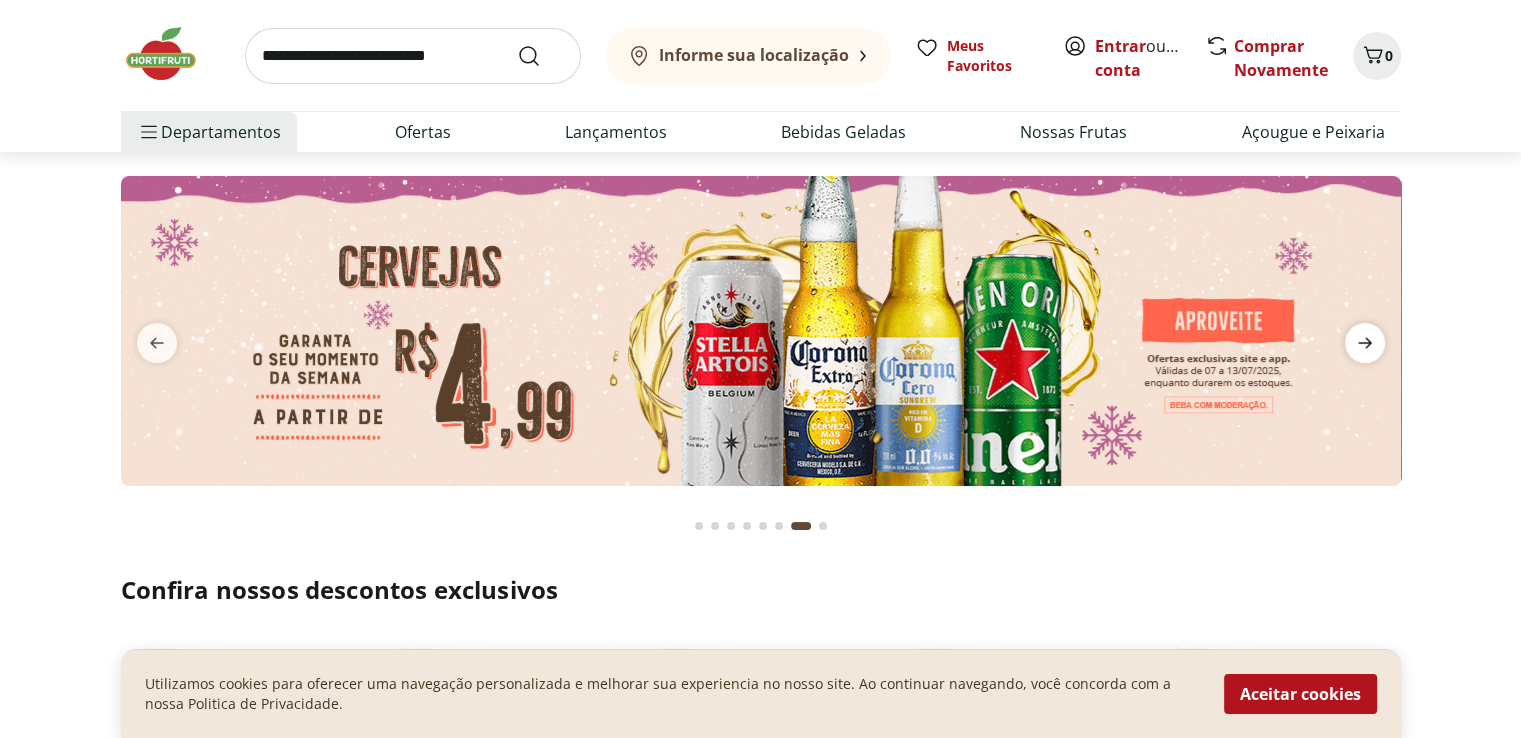 click 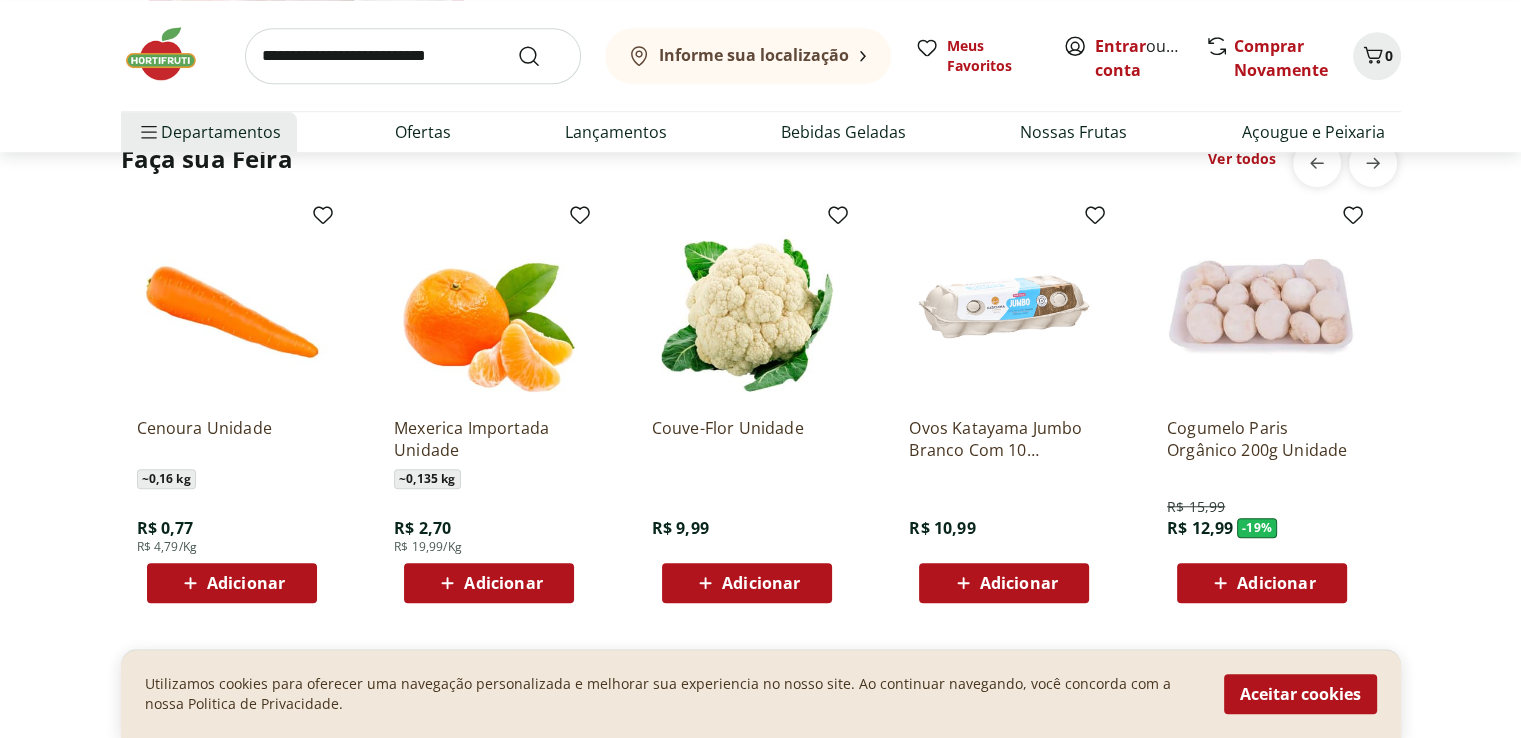 scroll, scrollTop: 1564, scrollLeft: 0, axis: vertical 